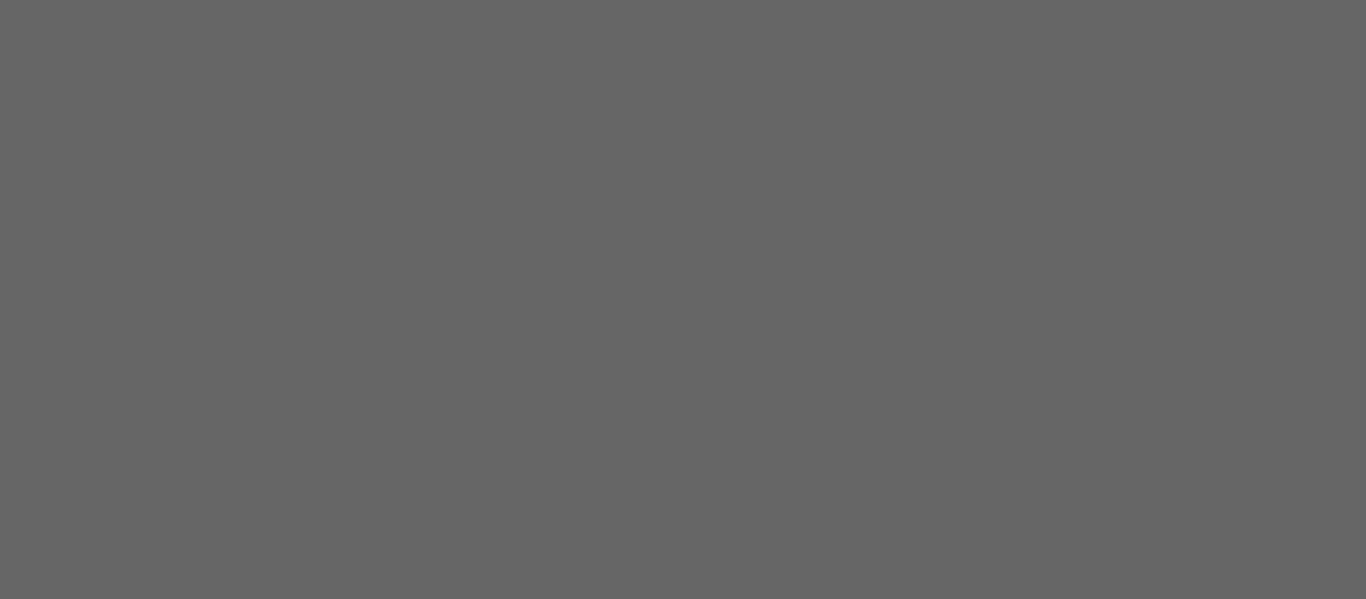 scroll, scrollTop: 0, scrollLeft: 0, axis: both 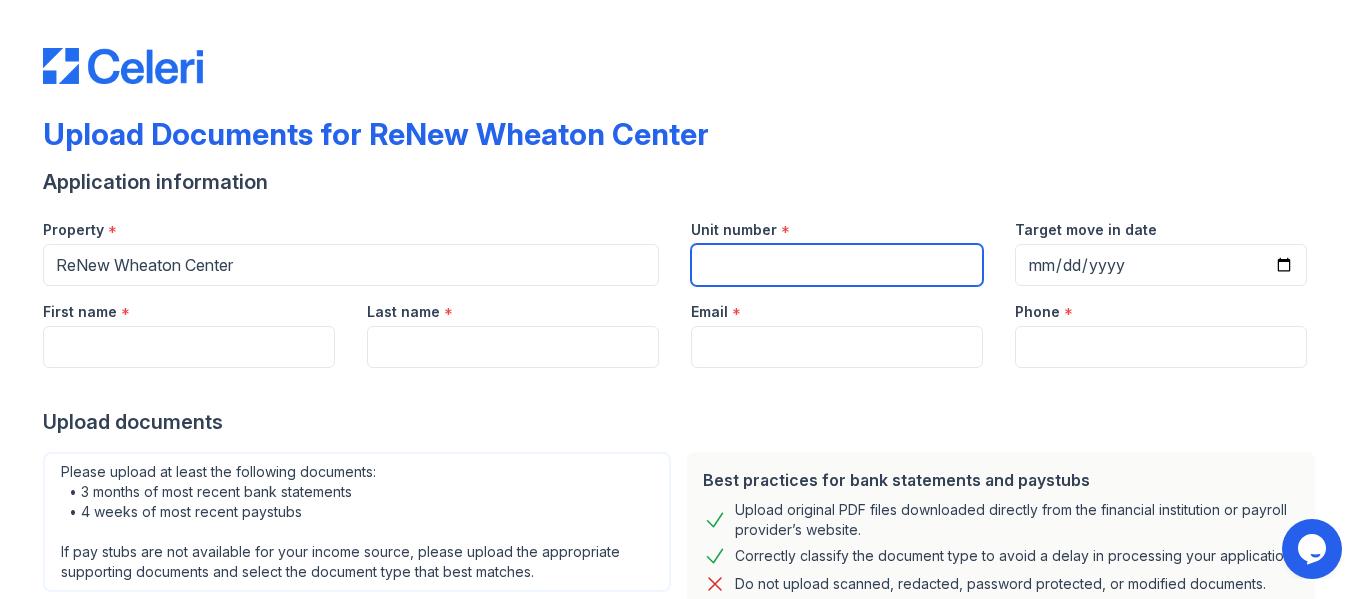 click on "Unit number" at bounding box center [837, 265] 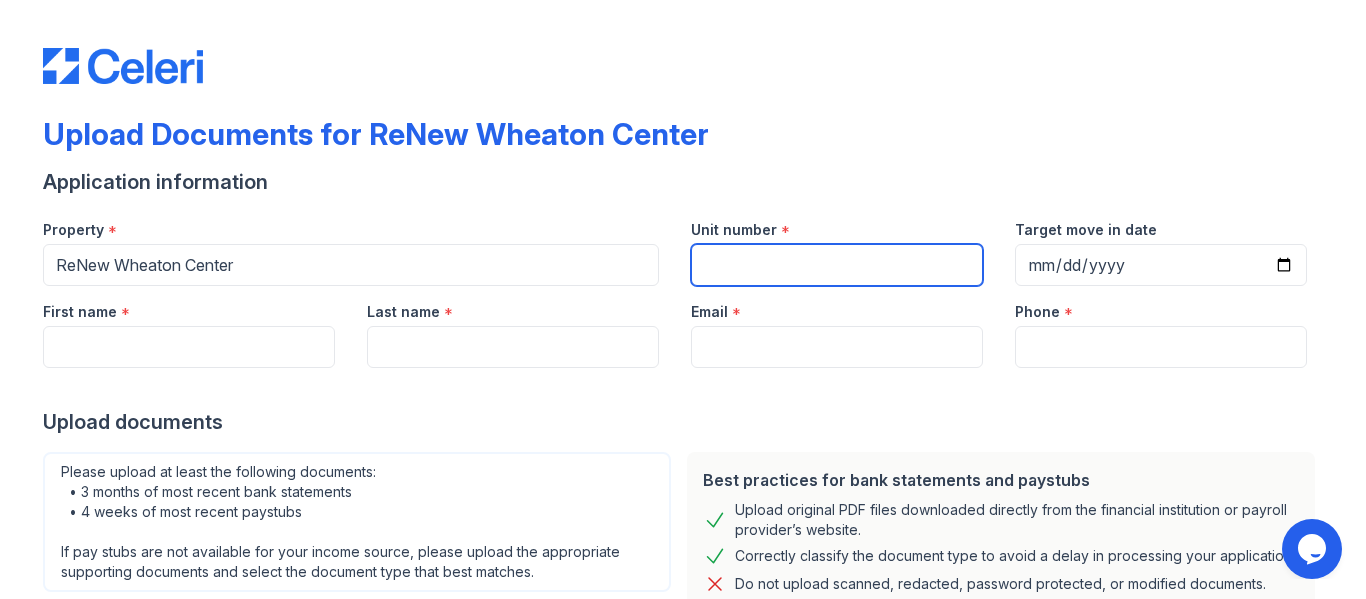 type on "313" 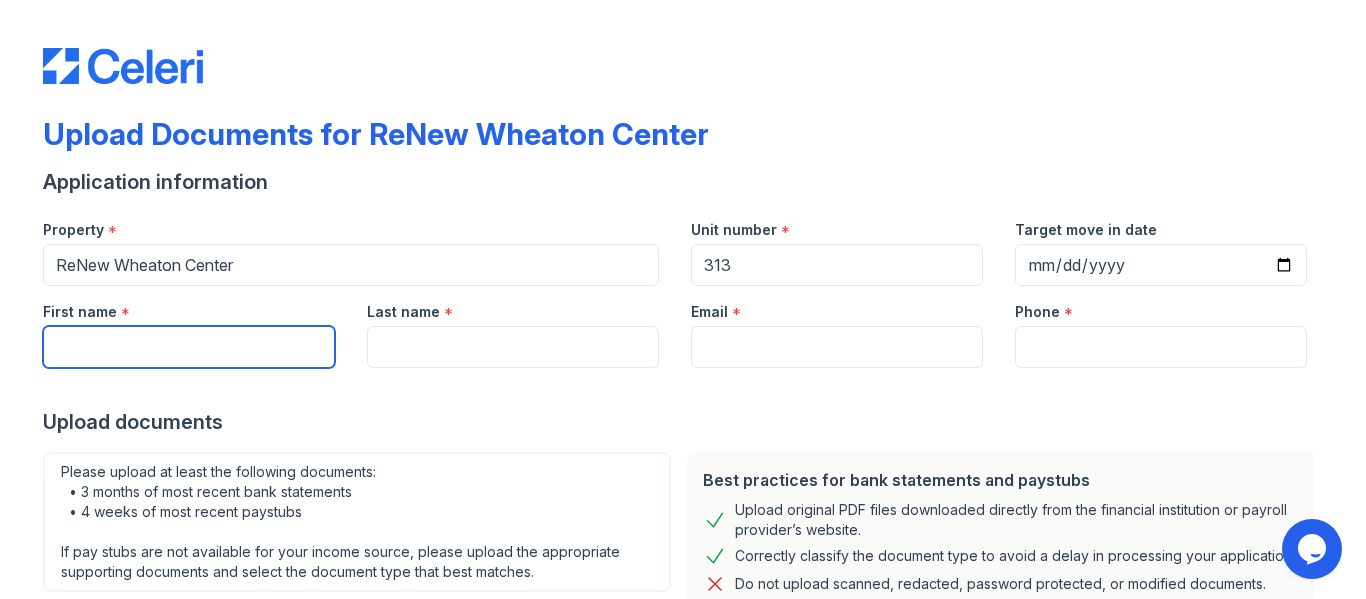 click on "First name" at bounding box center (189, 347) 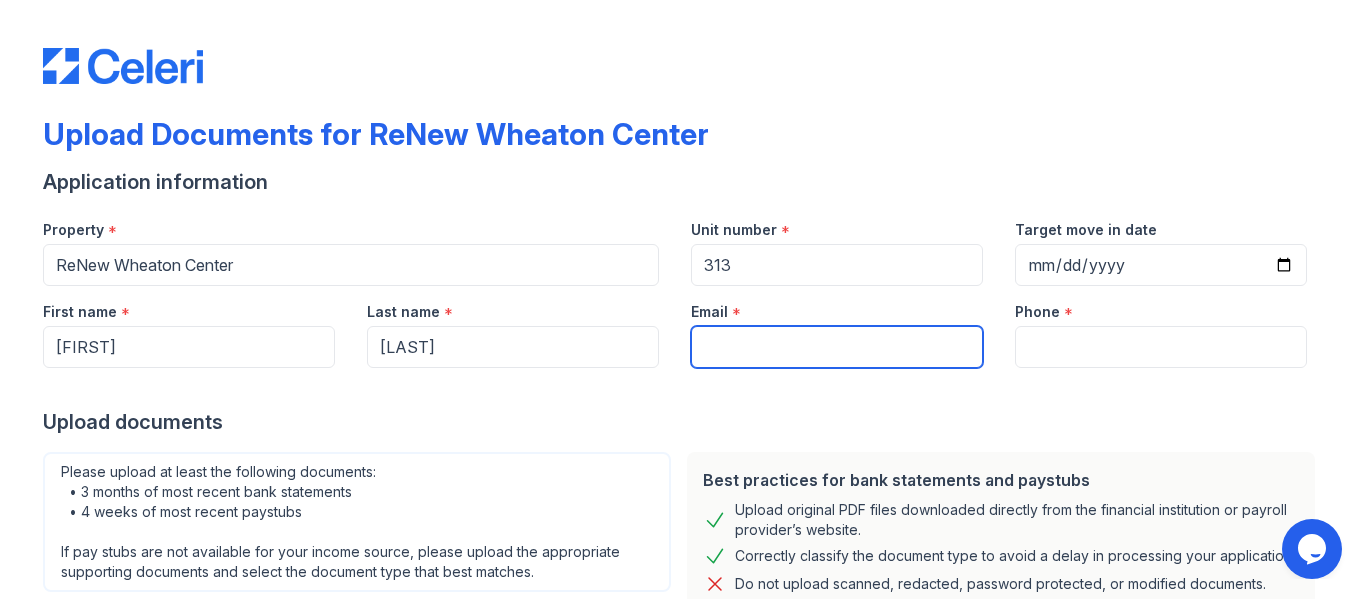 type on "Charlotte.dwrds@gmail.com" 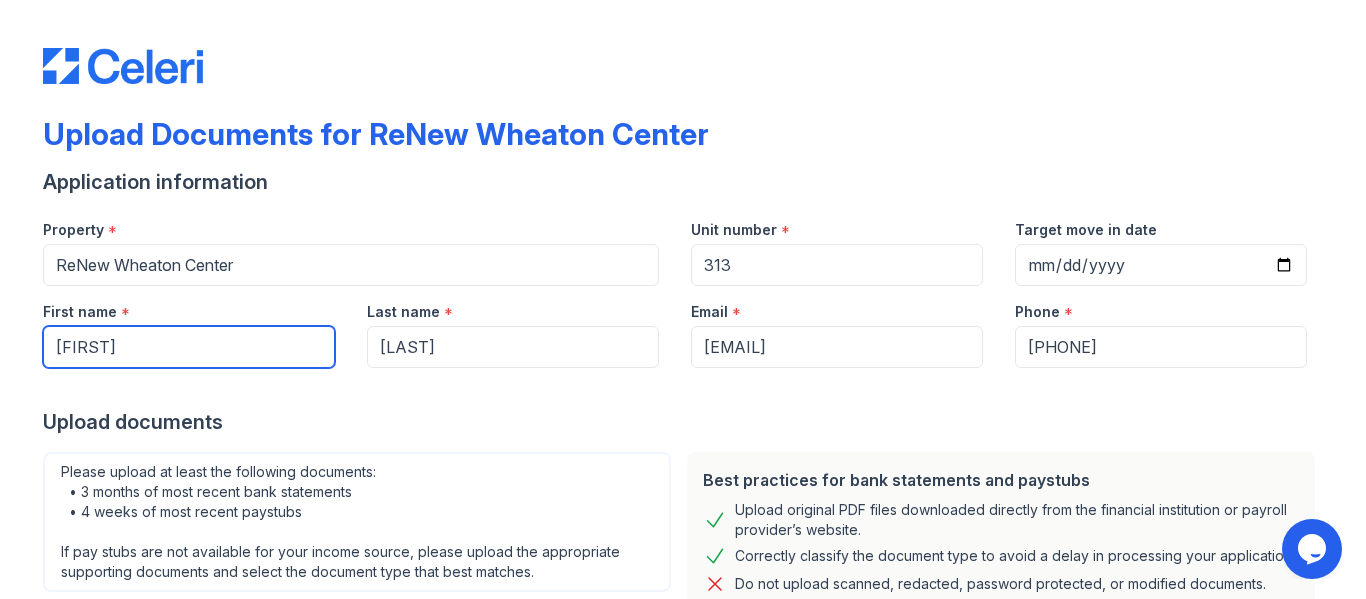 scroll, scrollTop: 293, scrollLeft: 0, axis: vertical 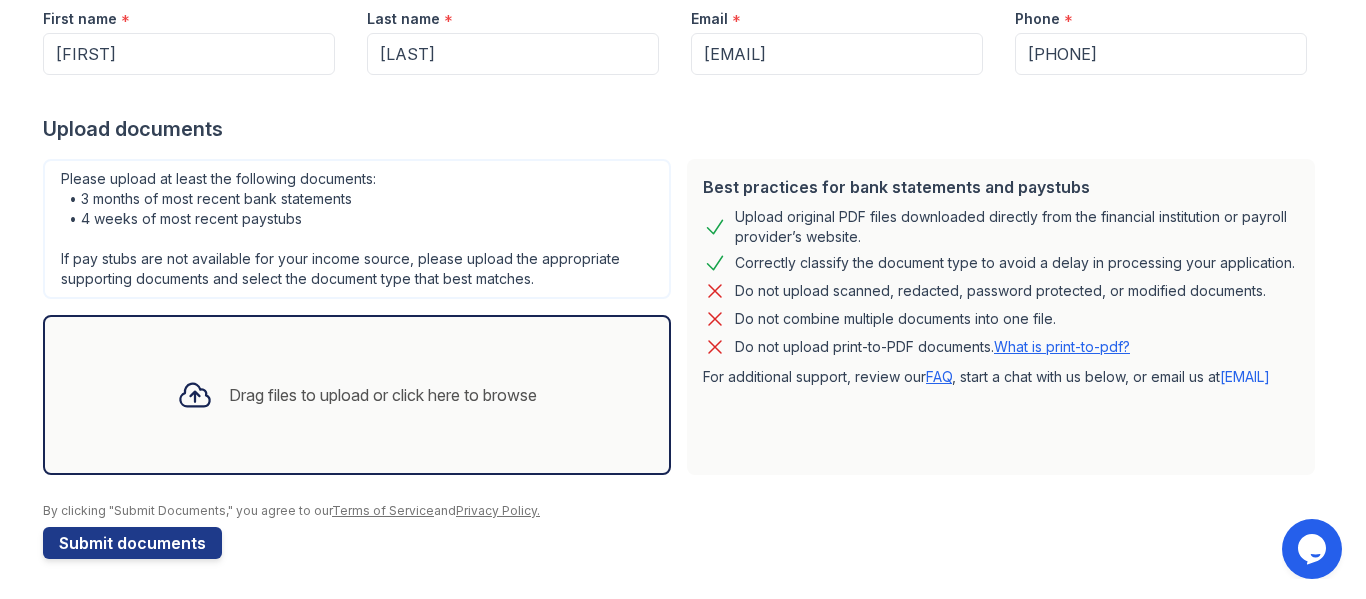 click on "Drag files to upload or click here to browse" at bounding box center [383, 395] 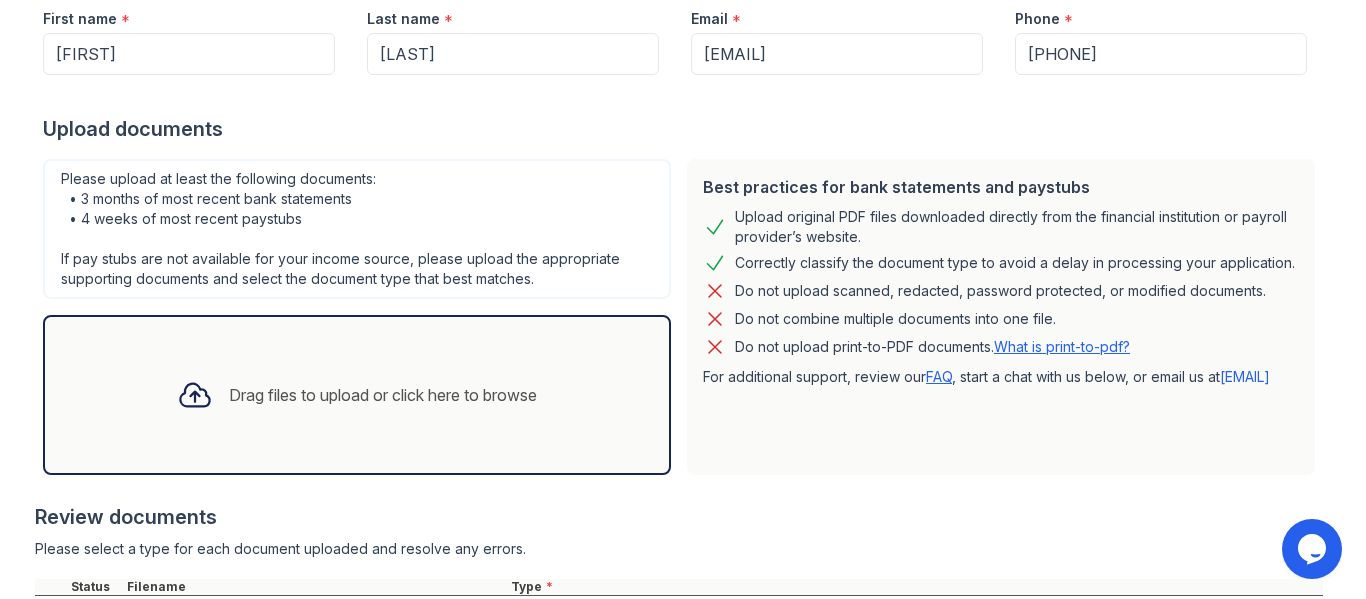 scroll, scrollTop: 530, scrollLeft: 0, axis: vertical 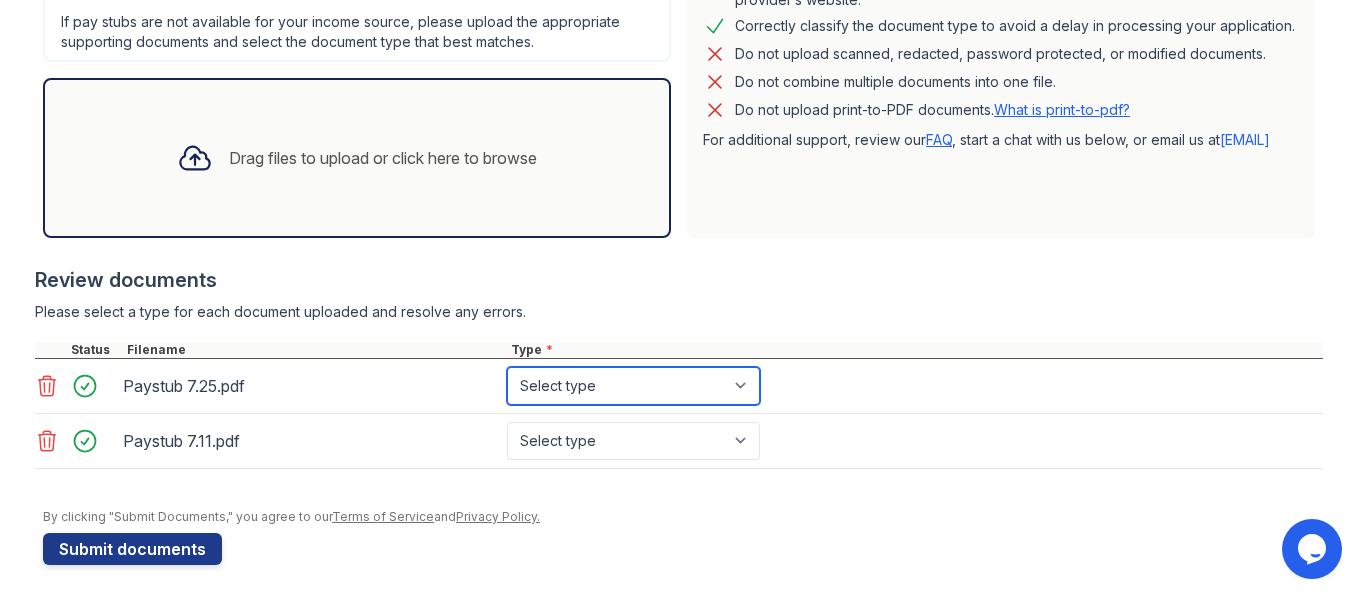 click on "Select type
Paystub
Bank Statement
Offer Letter
Tax Documents
Benefit Award Letter
Investment Account Statement
Other" at bounding box center (633, 386) 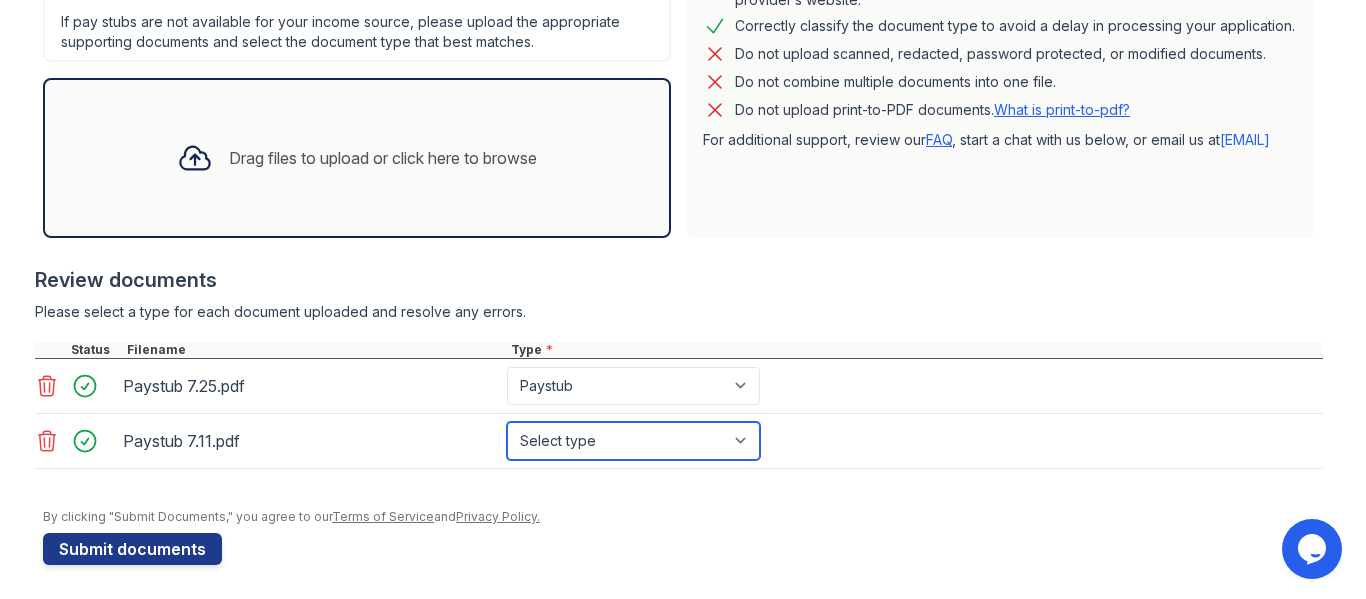 click on "Select type
Paystub
Bank Statement
Offer Letter
Tax Documents
Benefit Award Letter
Investment Account Statement
Other" at bounding box center [633, 441] 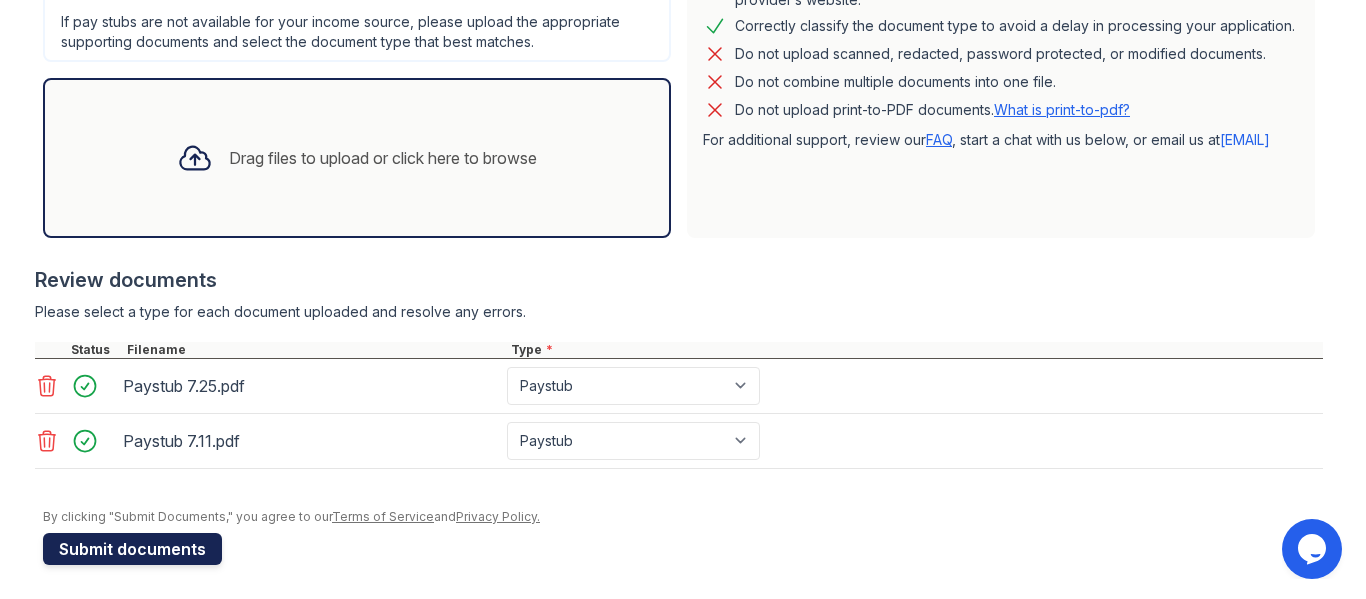 click on "Submit documents" at bounding box center (132, 549) 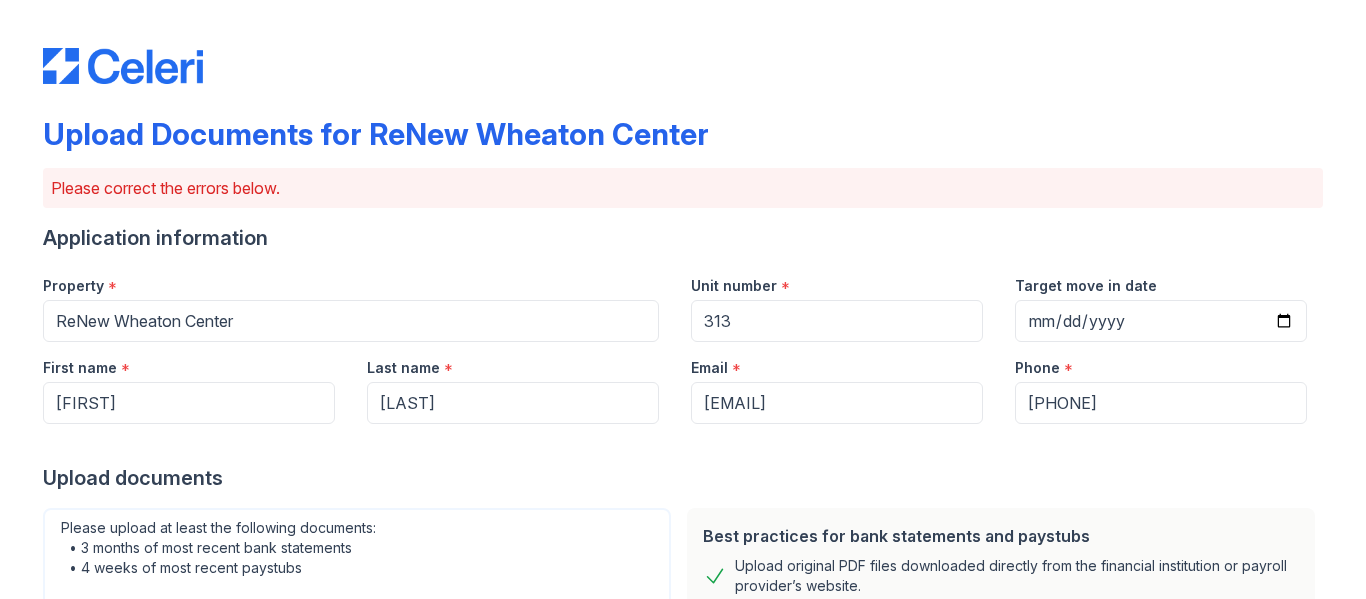 scroll, scrollTop: 656, scrollLeft: 0, axis: vertical 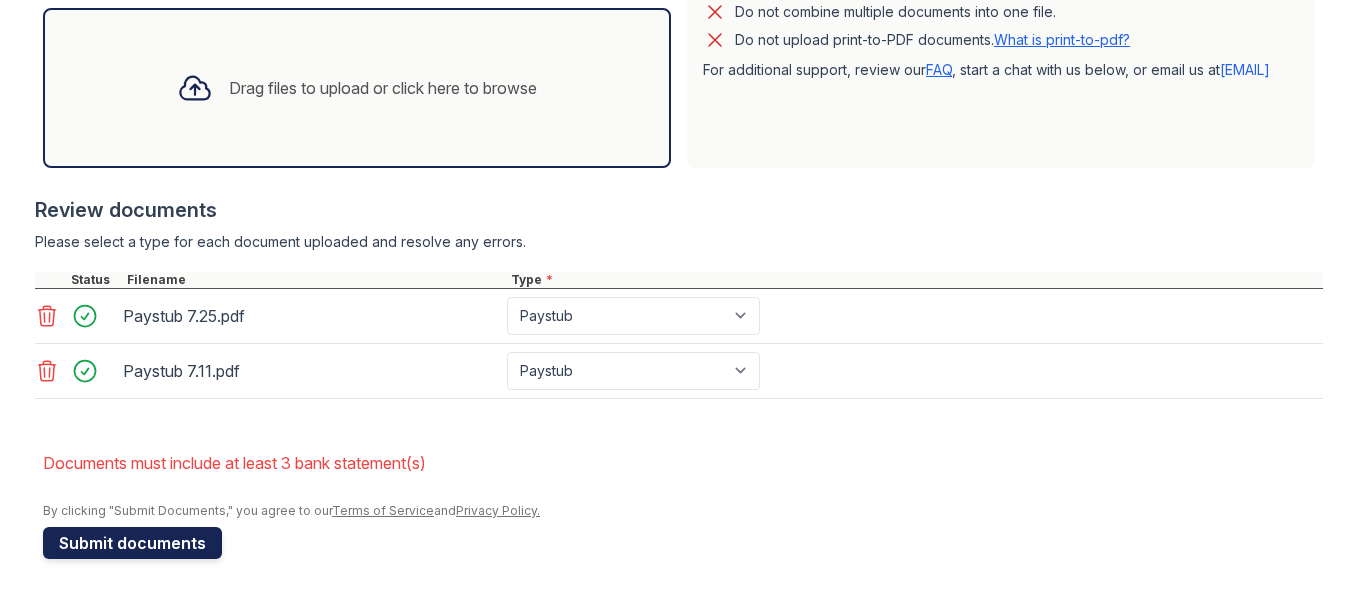 click on "Submit documents" at bounding box center (132, 543) 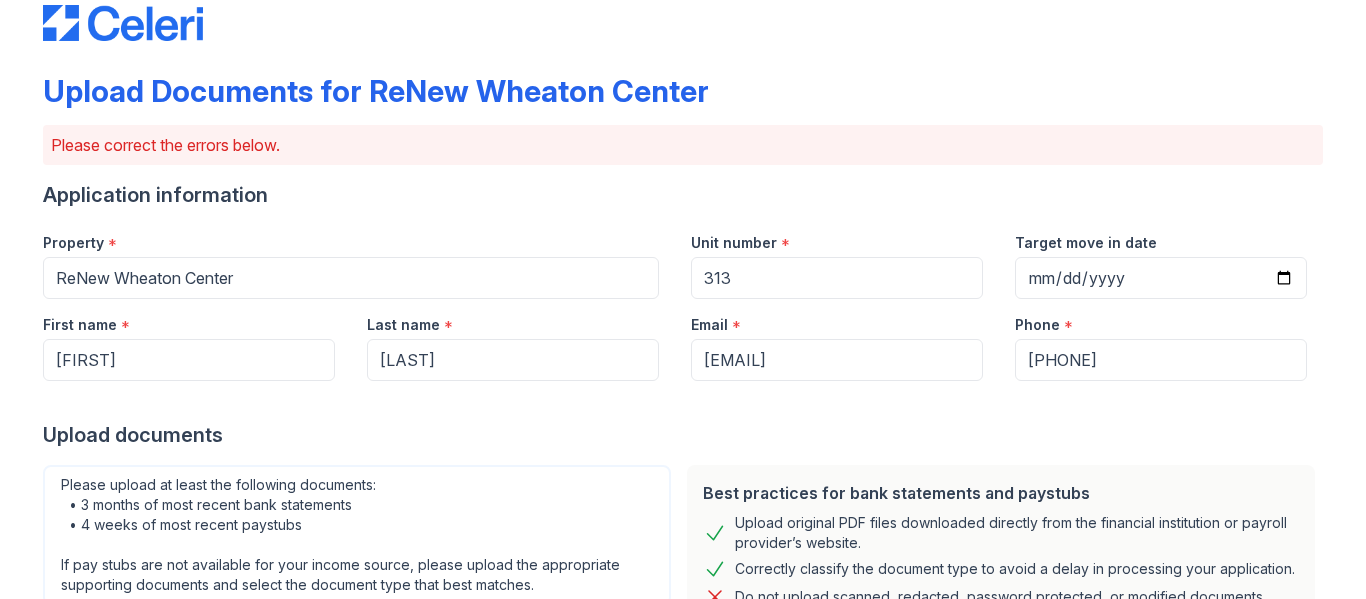 scroll, scrollTop: 0, scrollLeft: 0, axis: both 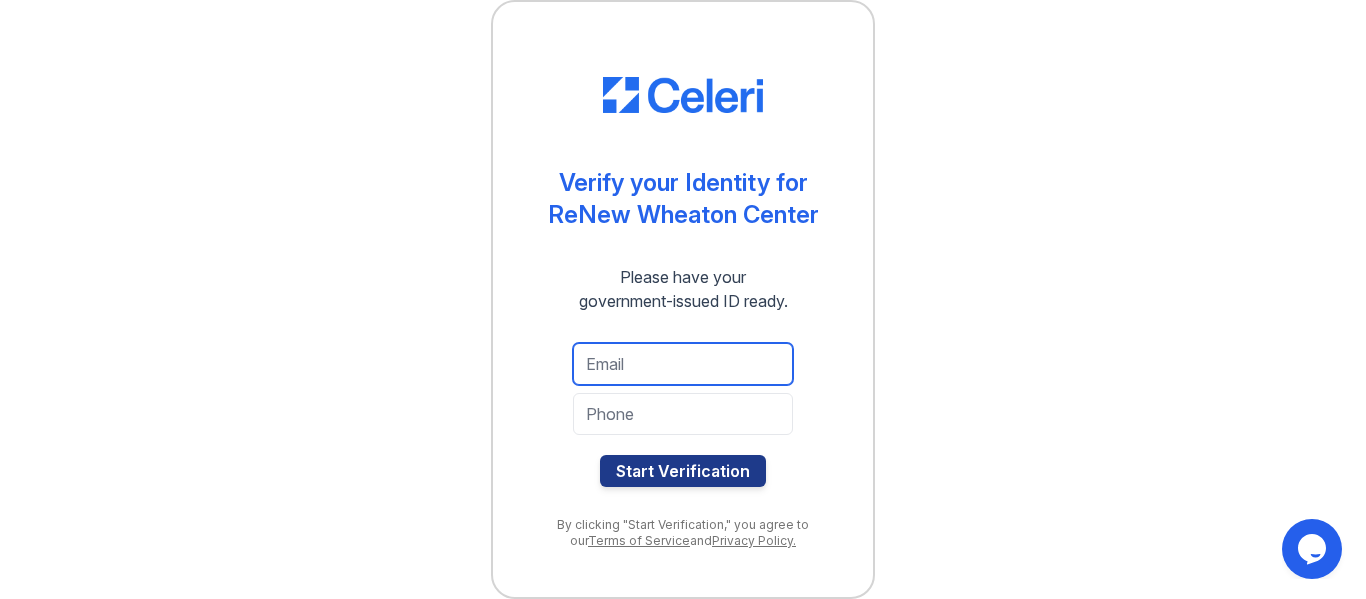 click at bounding box center [683, 364] 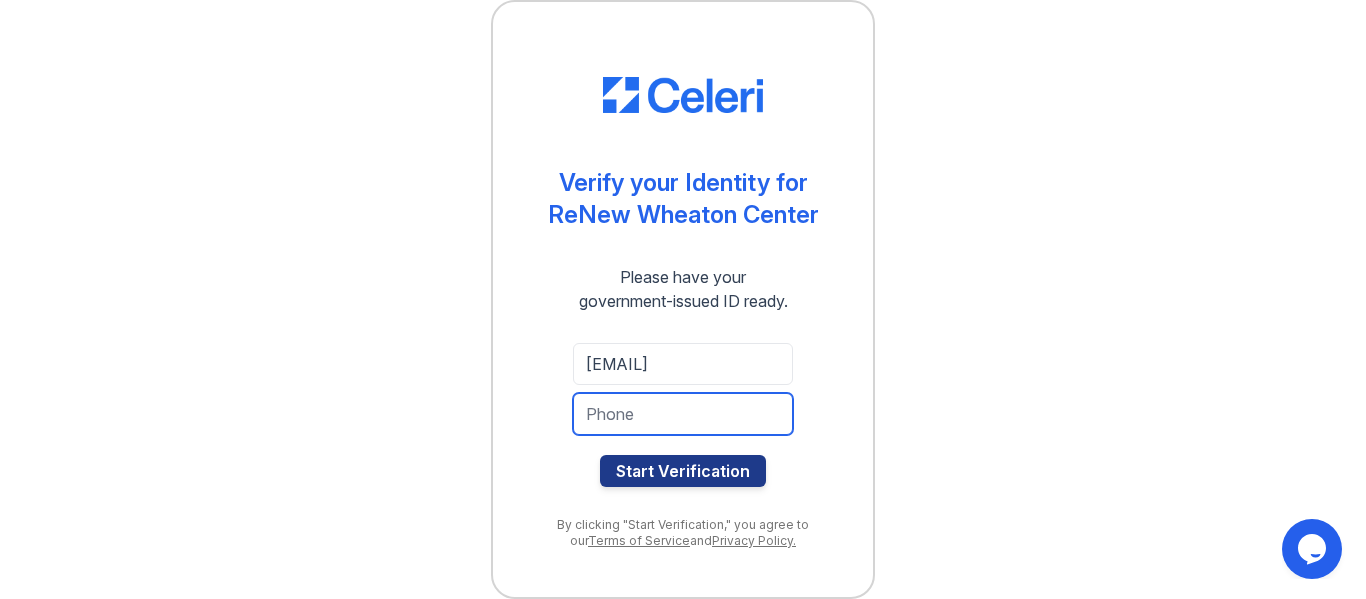 click at bounding box center [683, 414] 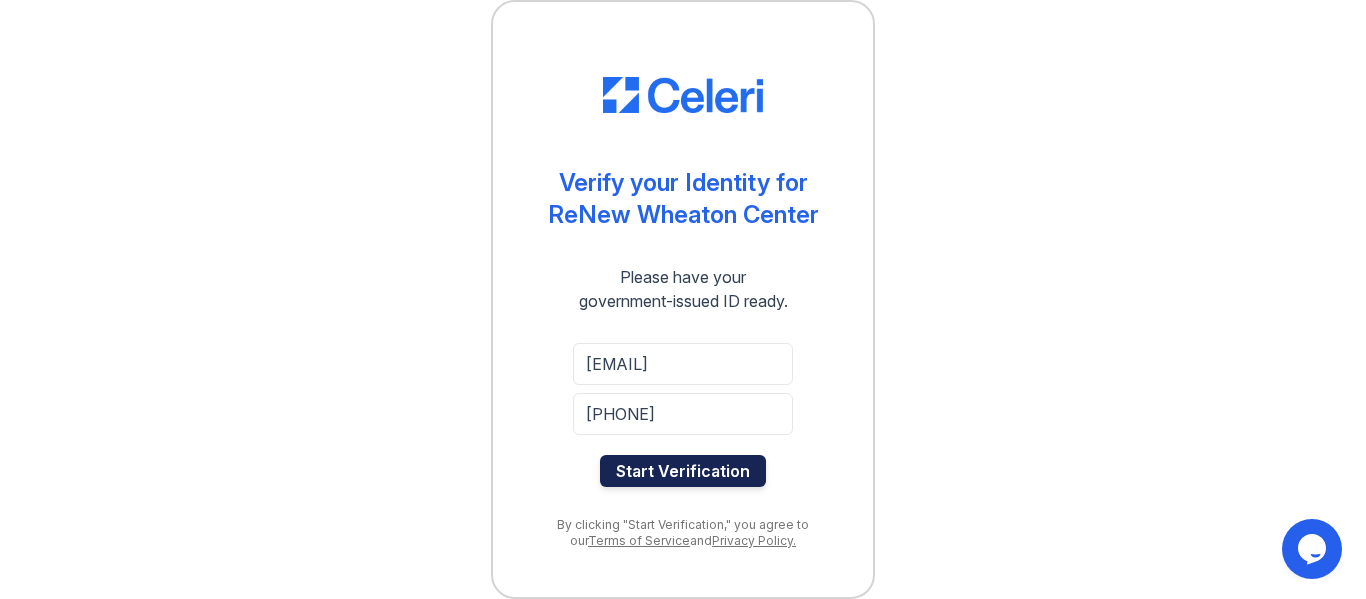 click on "Start Verification" at bounding box center [683, 471] 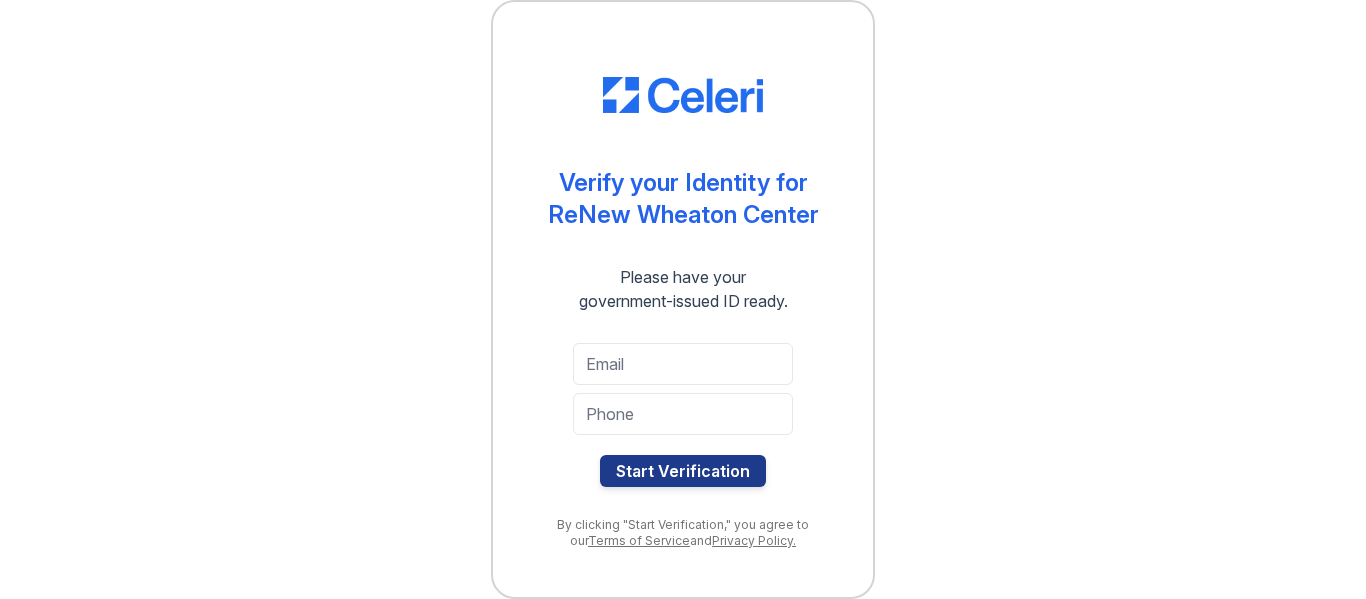scroll, scrollTop: 0, scrollLeft: 0, axis: both 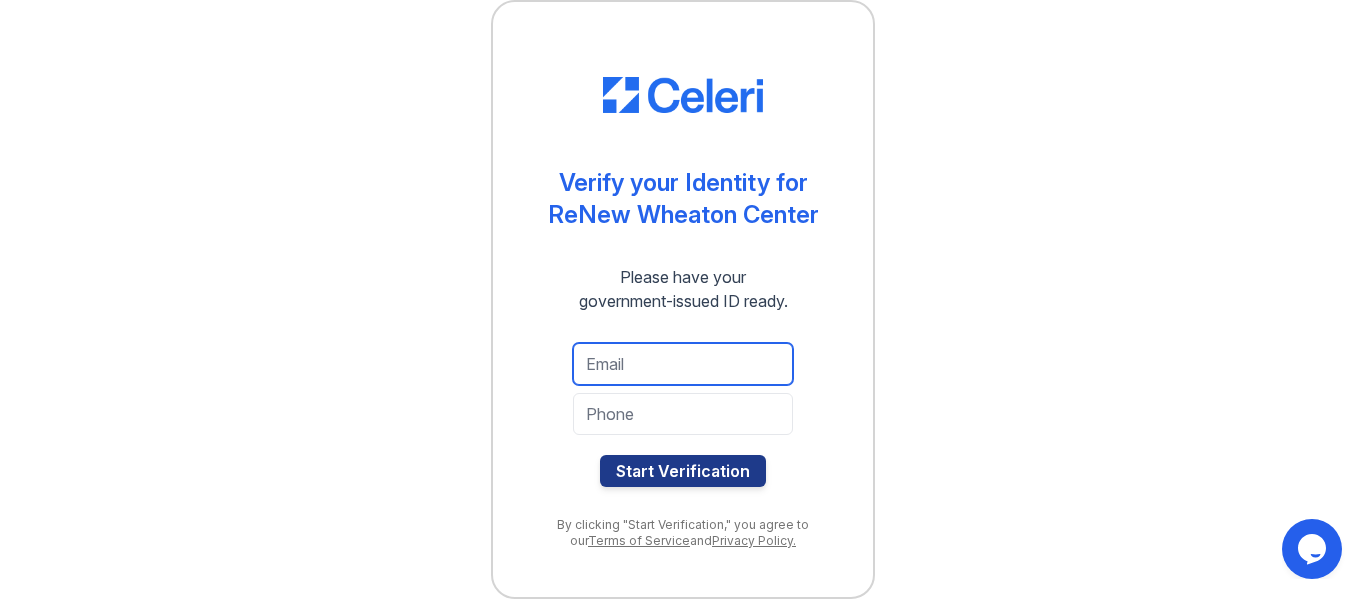 click at bounding box center [683, 364] 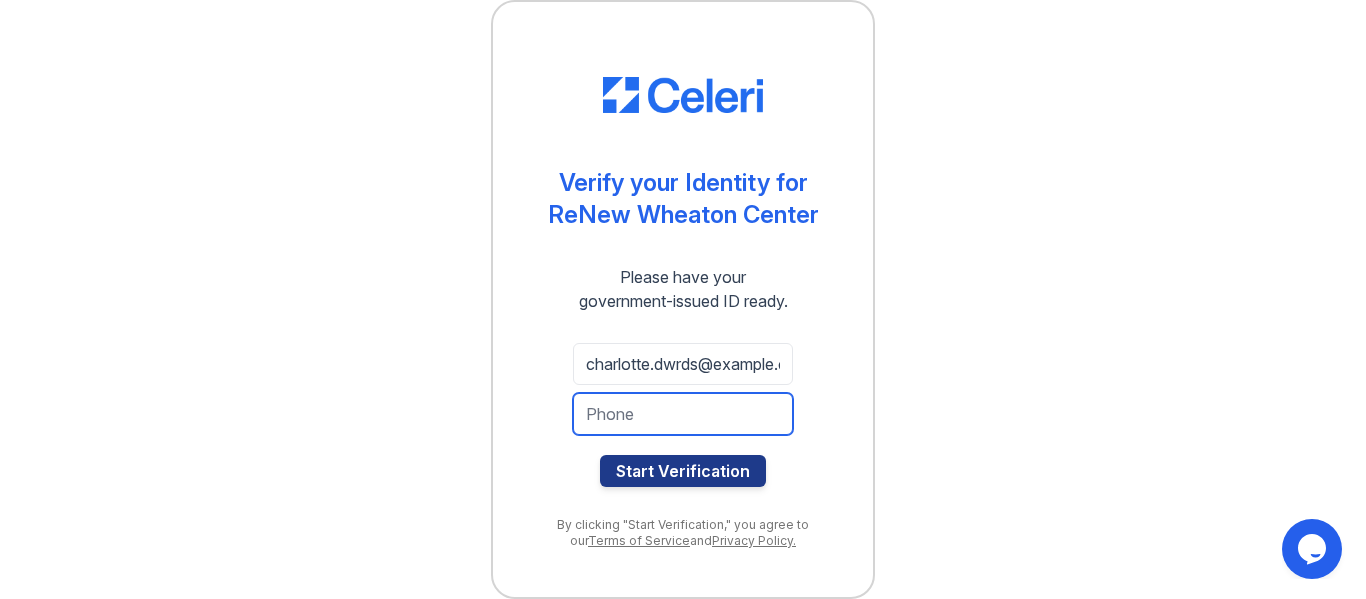 click at bounding box center [683, 414] 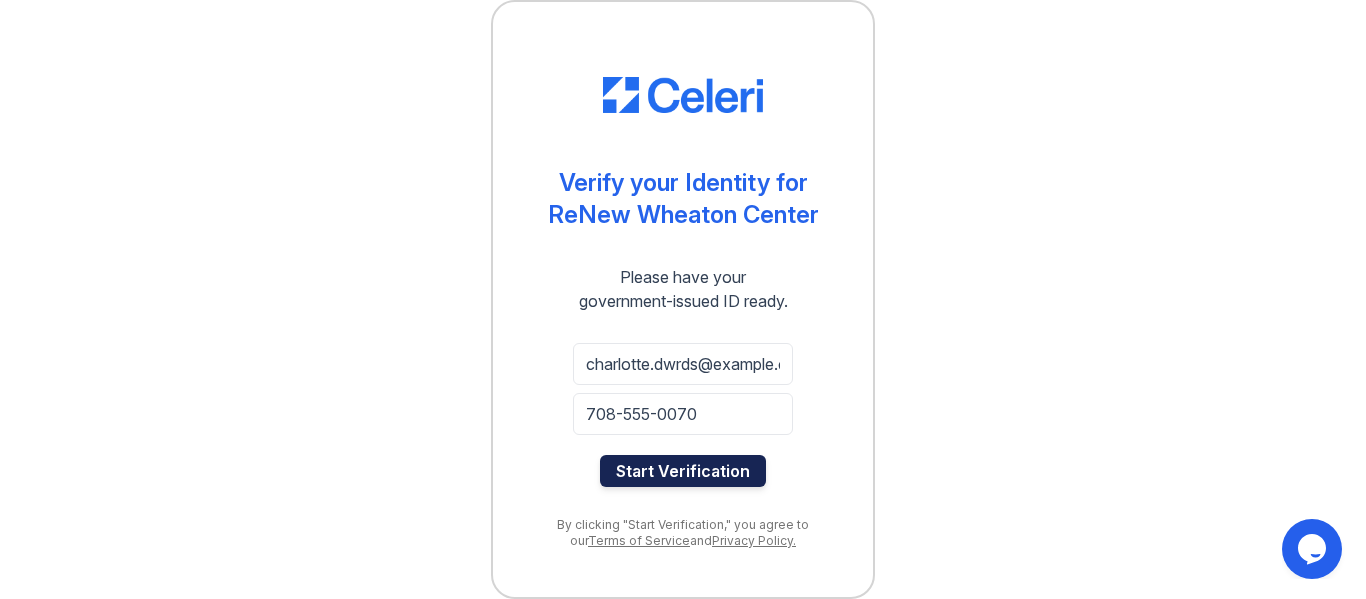 click on "Start Verification" at bounding box center (683, 471) 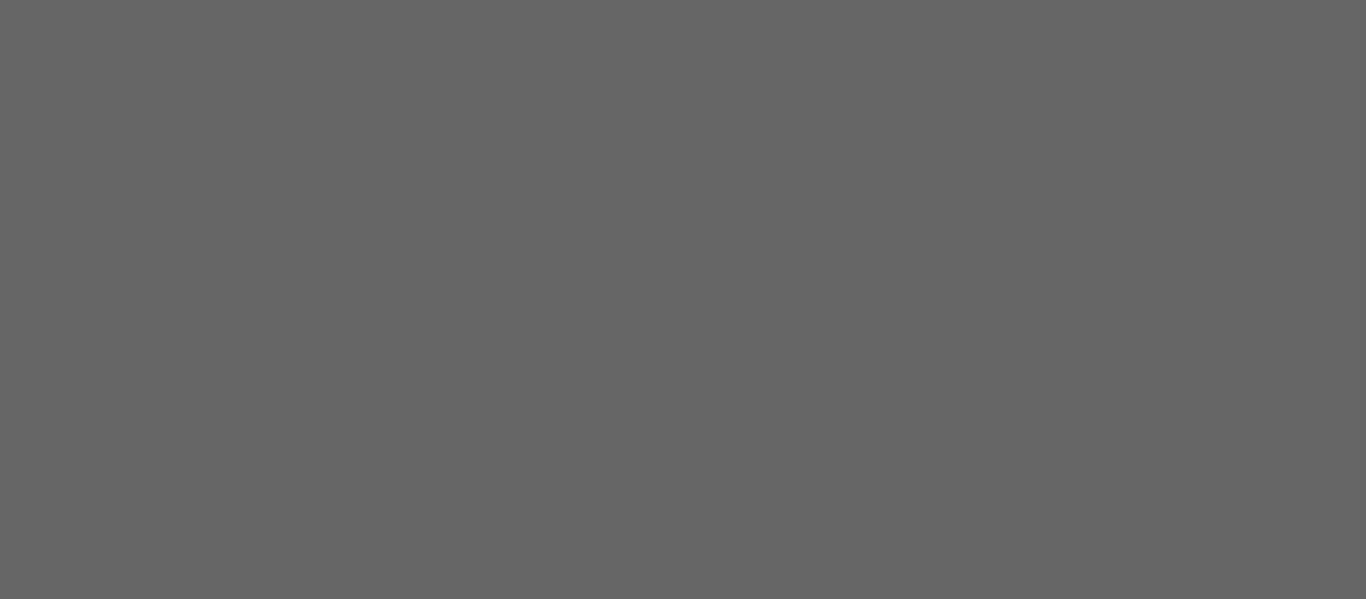 scroll, scrollTop: 0, scrollLeft: 0, axis: both 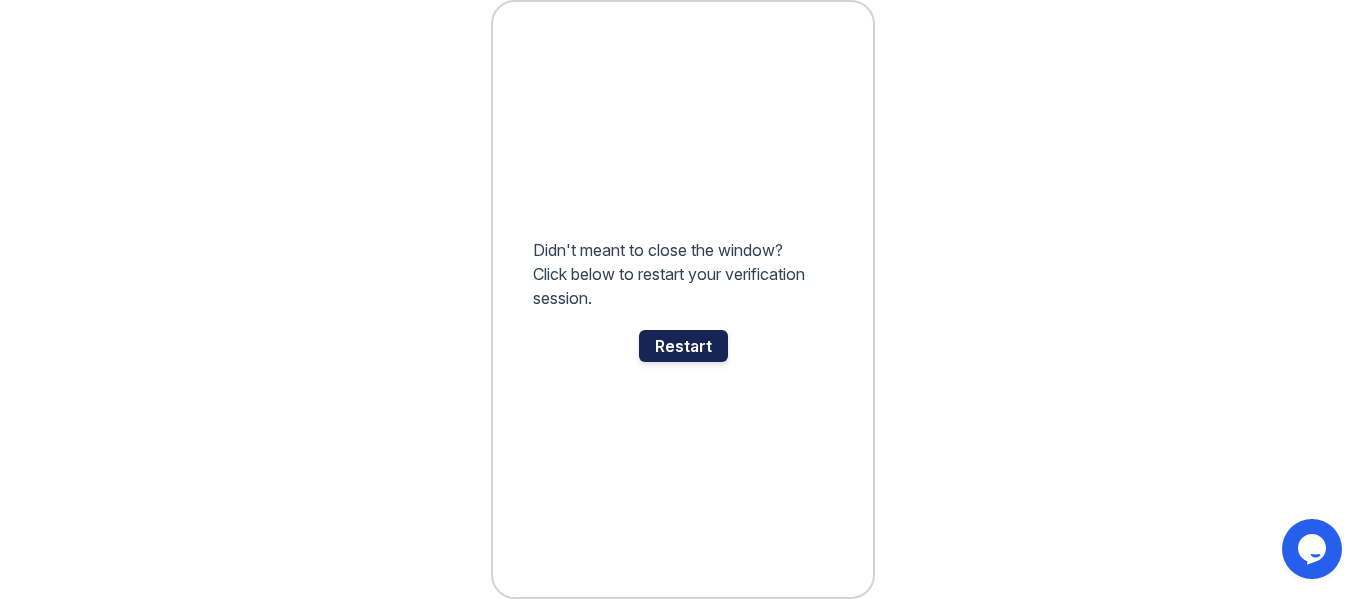 click on "Restart" at bounding box center (683, 346) 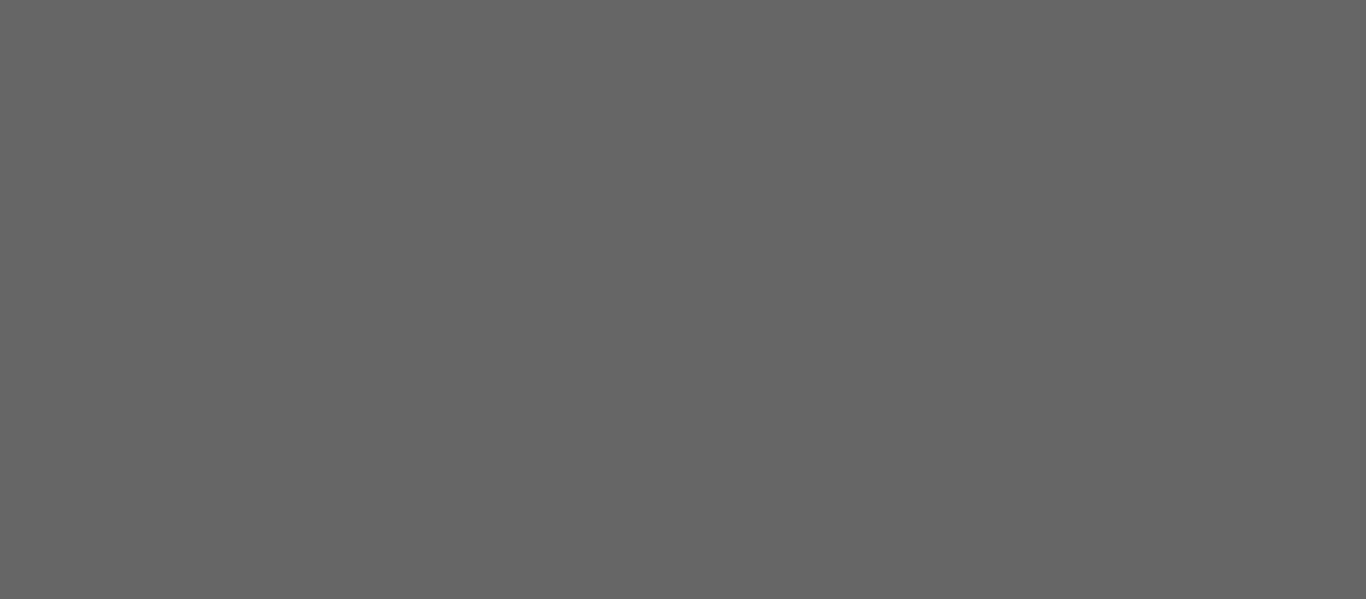 scroll, scrollTop: 0, scrollLeft: 0, axis: both 